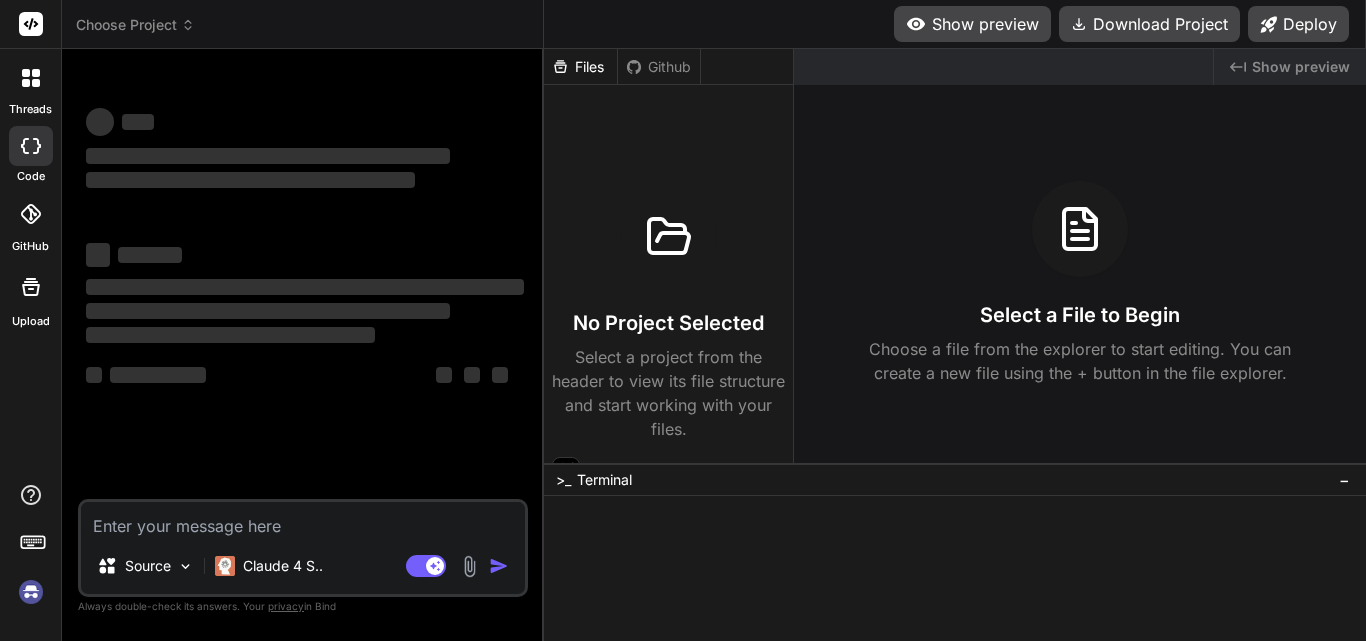 click at bounding box center [303, 520] 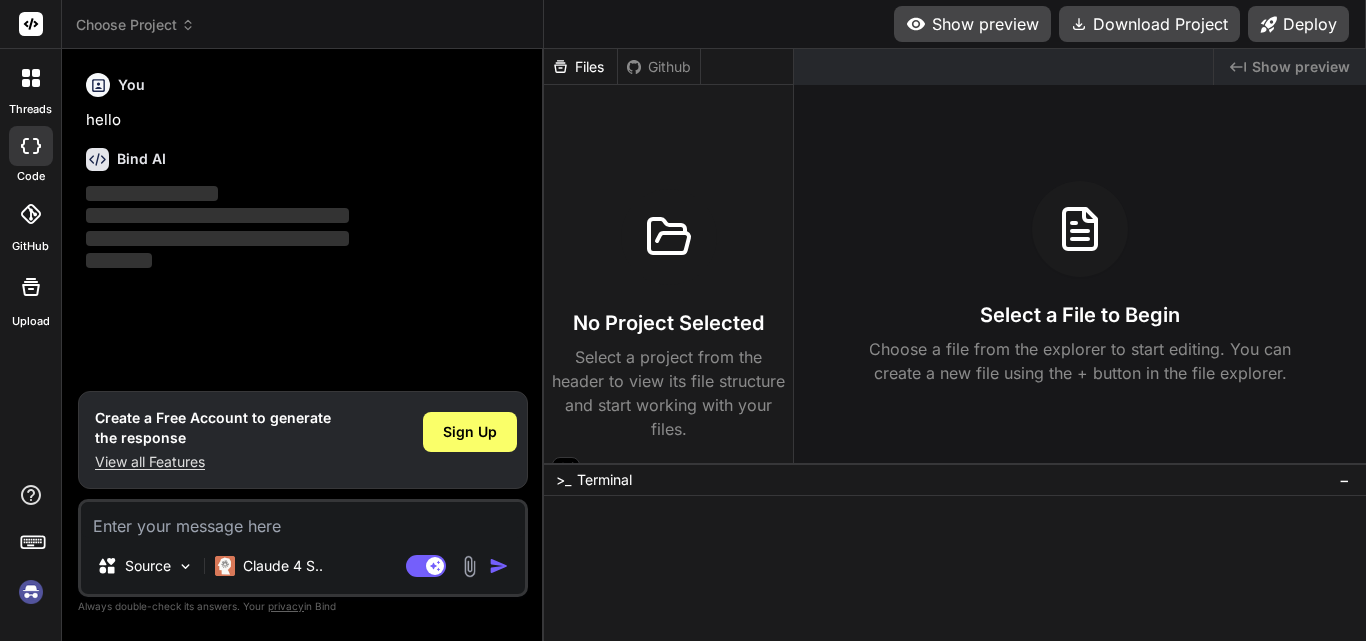 type on "x" 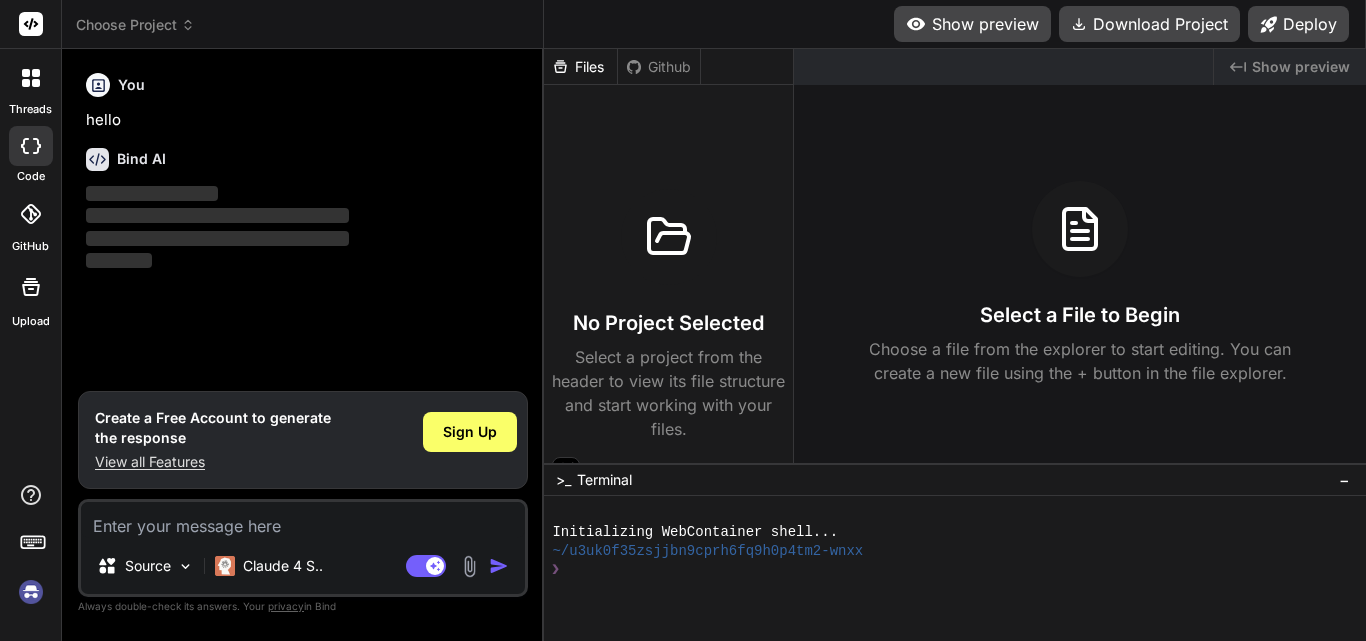 type on "a" 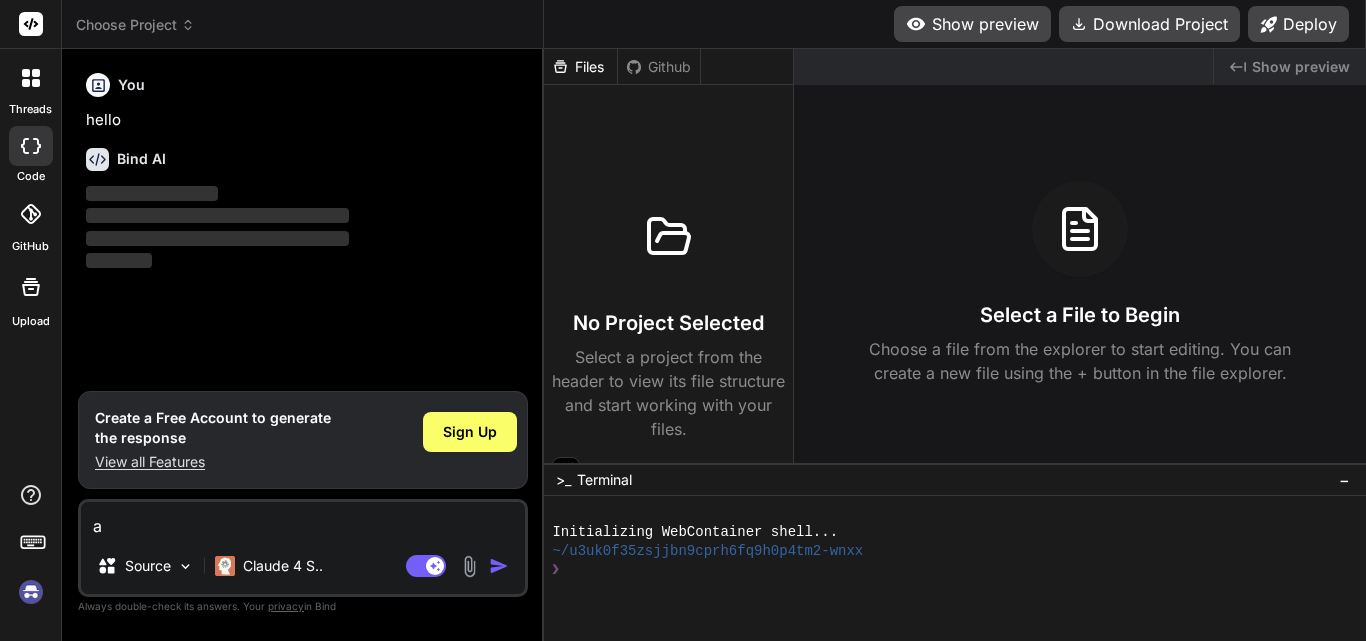 type on "an" 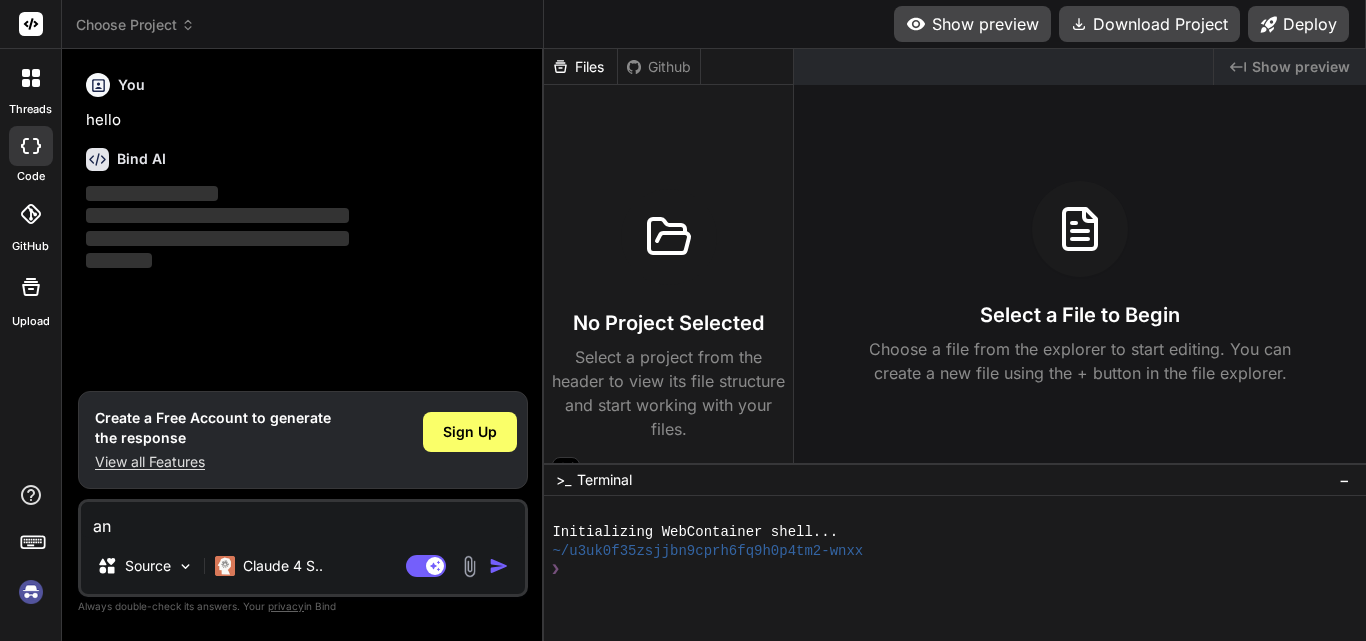 type on "ang" 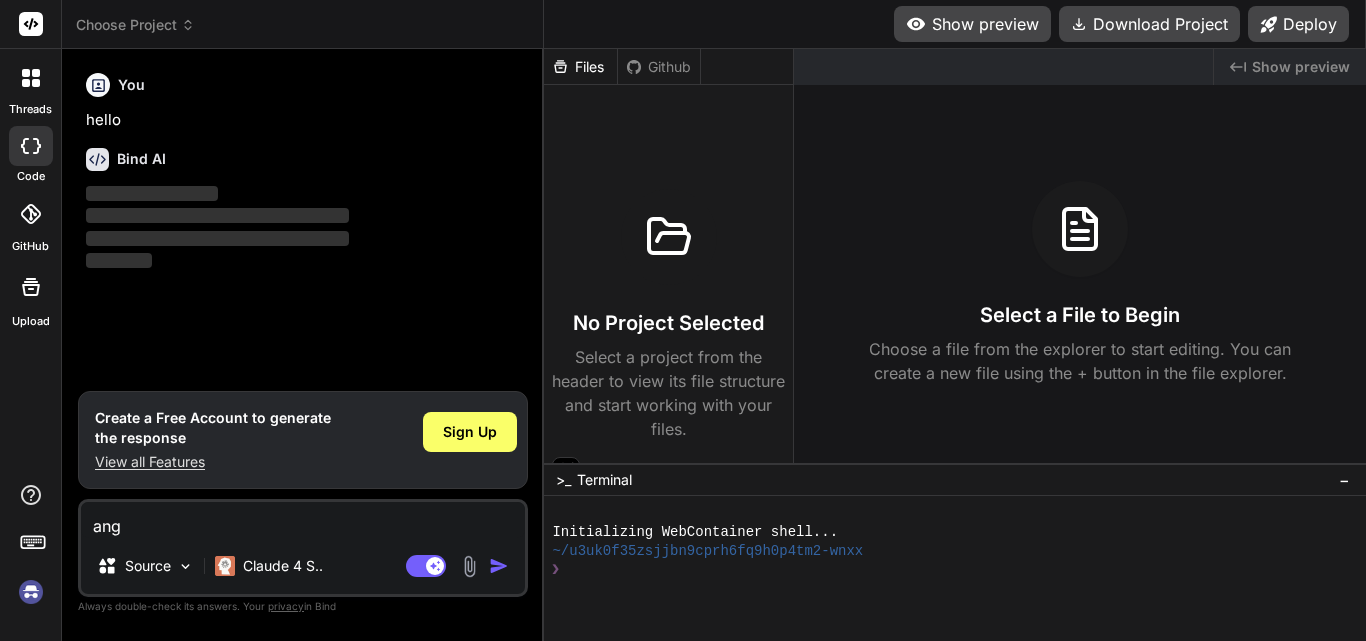 type on "angu" 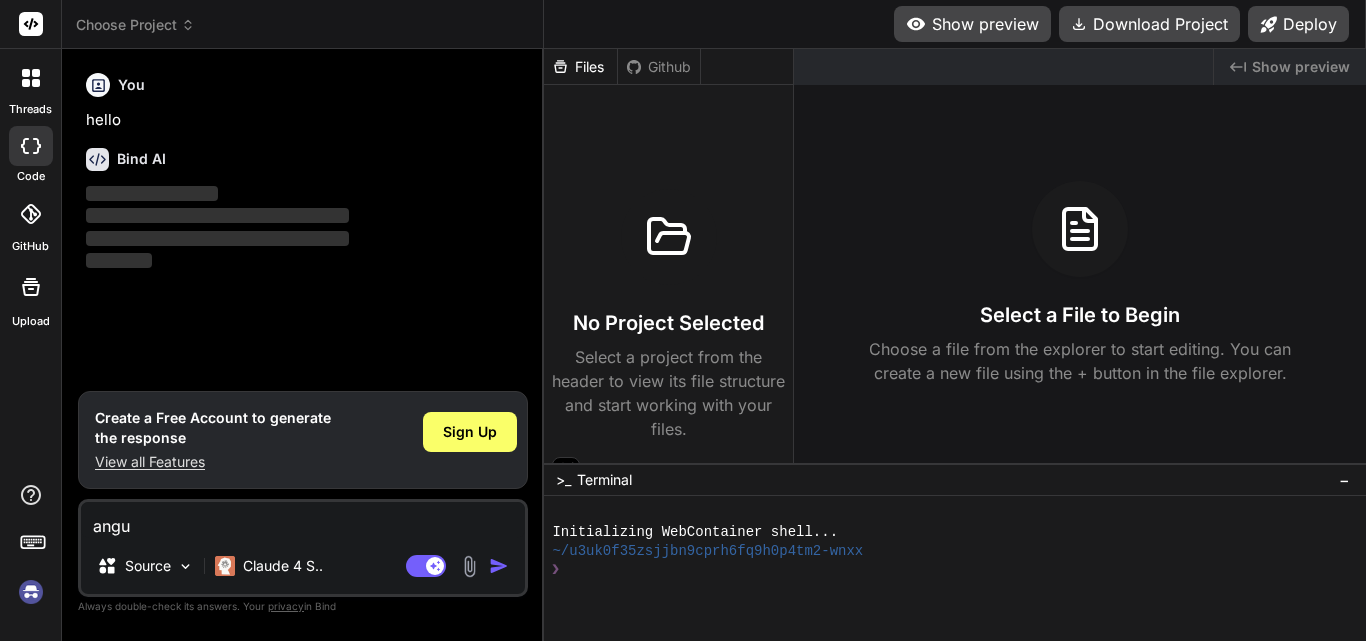 type on "x" 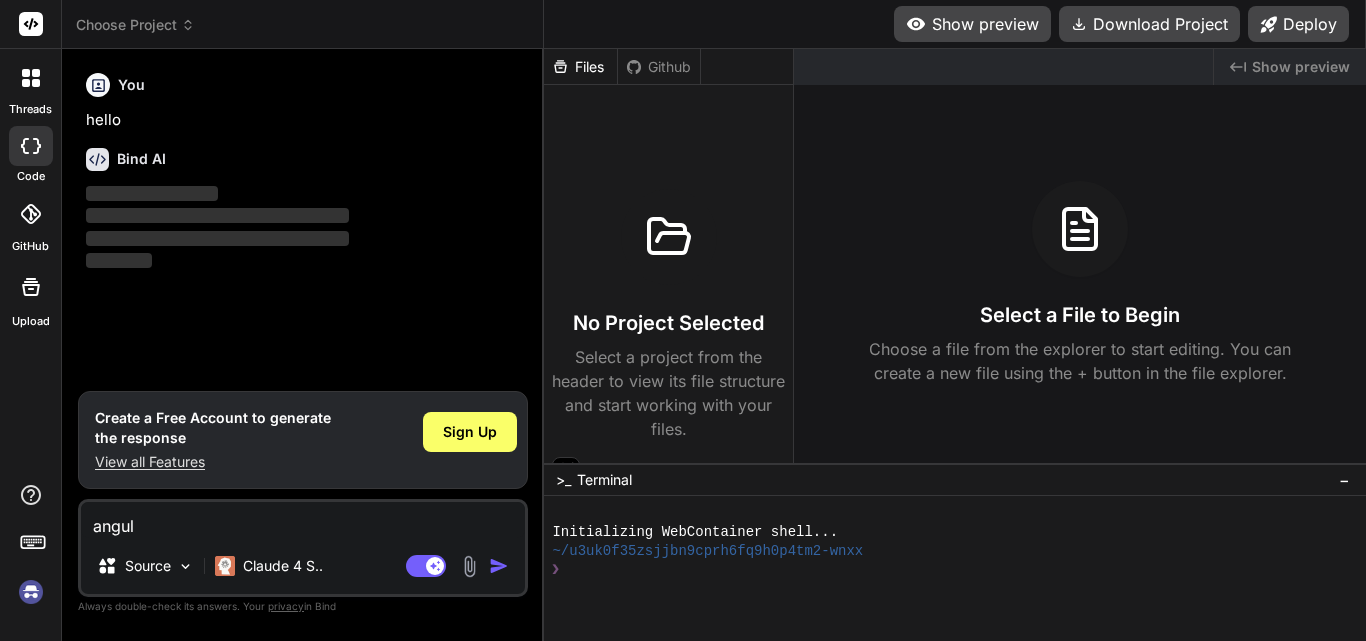 type on "angula" 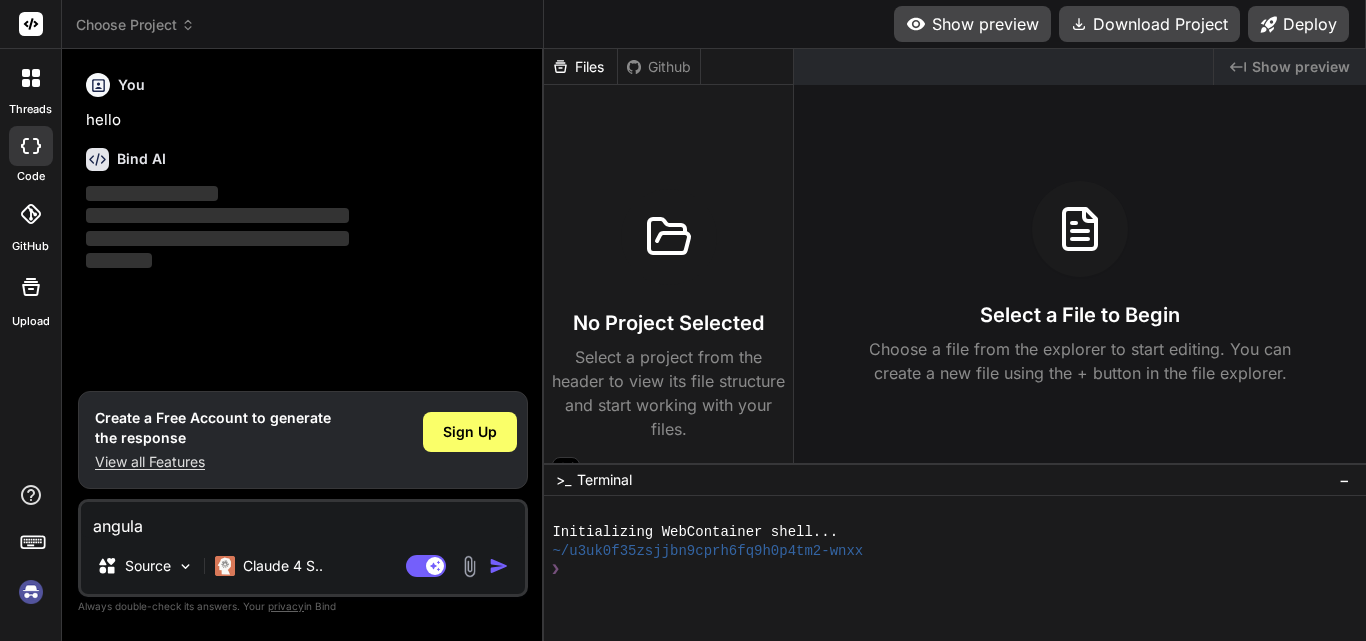 type on "angular" 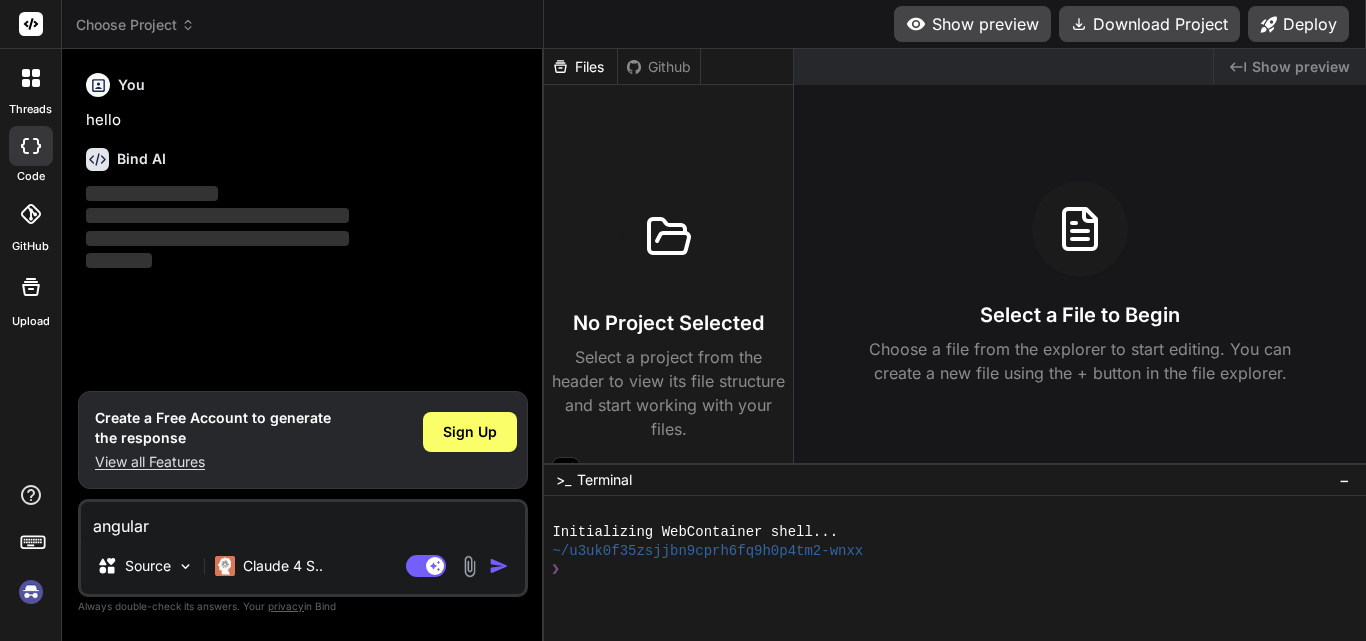 type on "x" 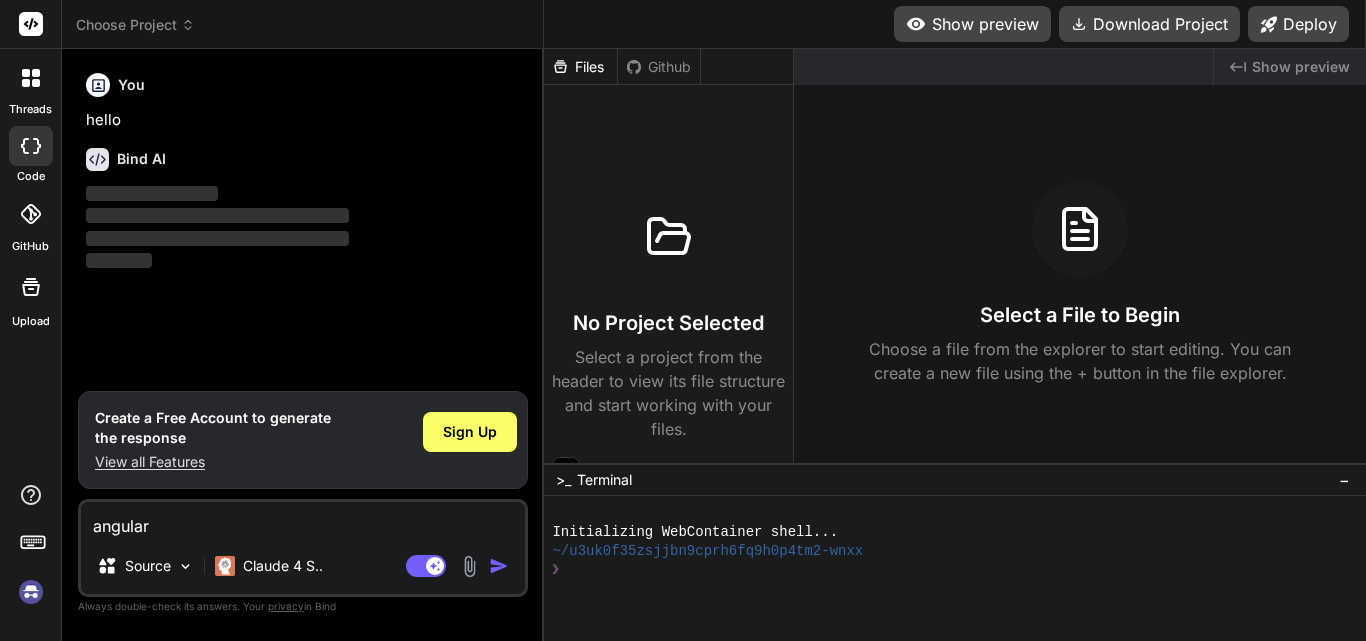 type on "angular" 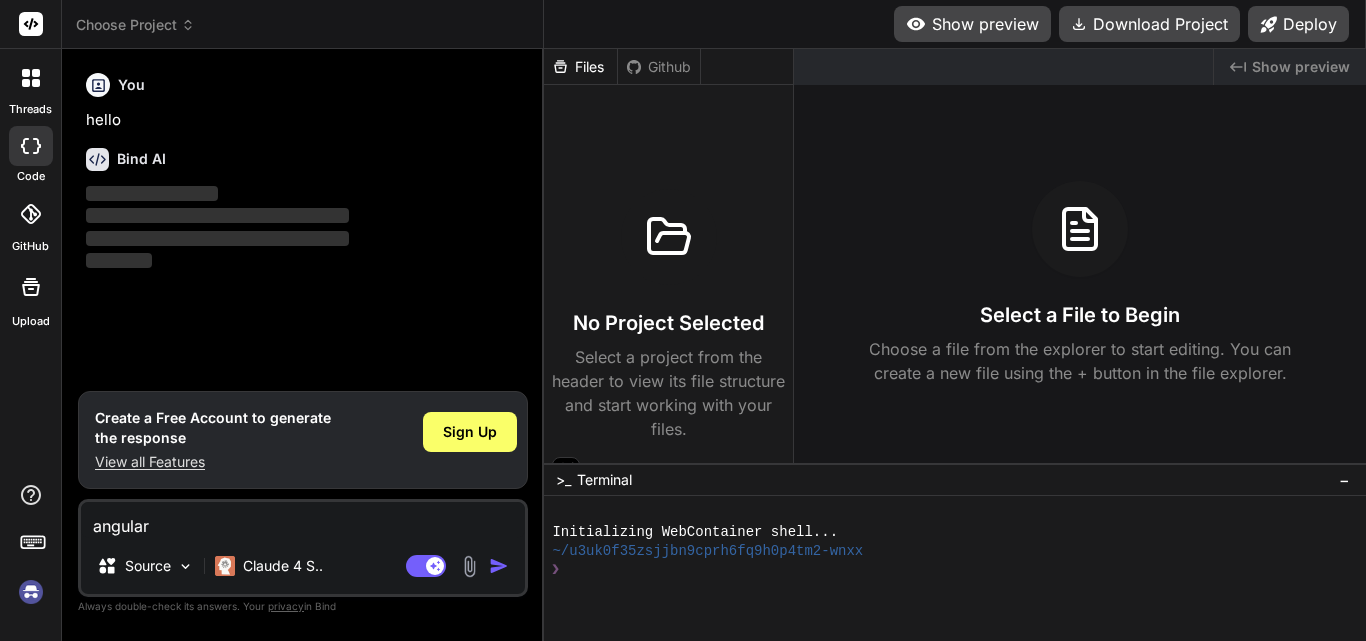 type on "x" 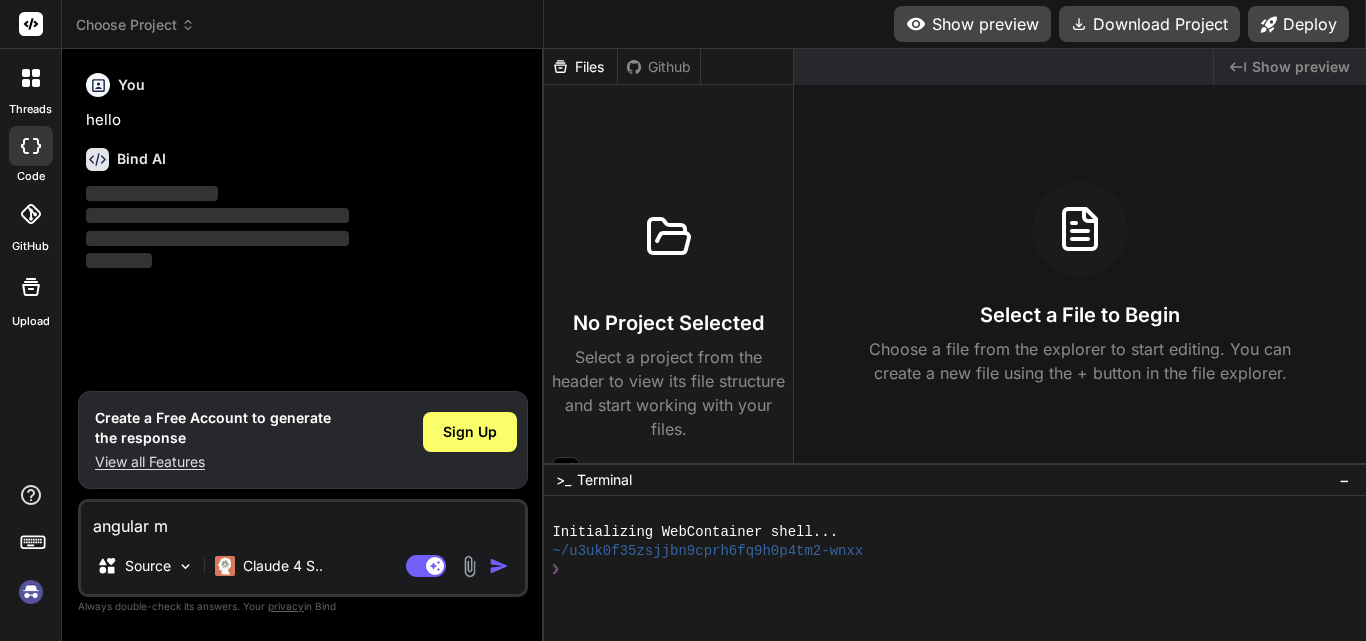 type on "angular ma" 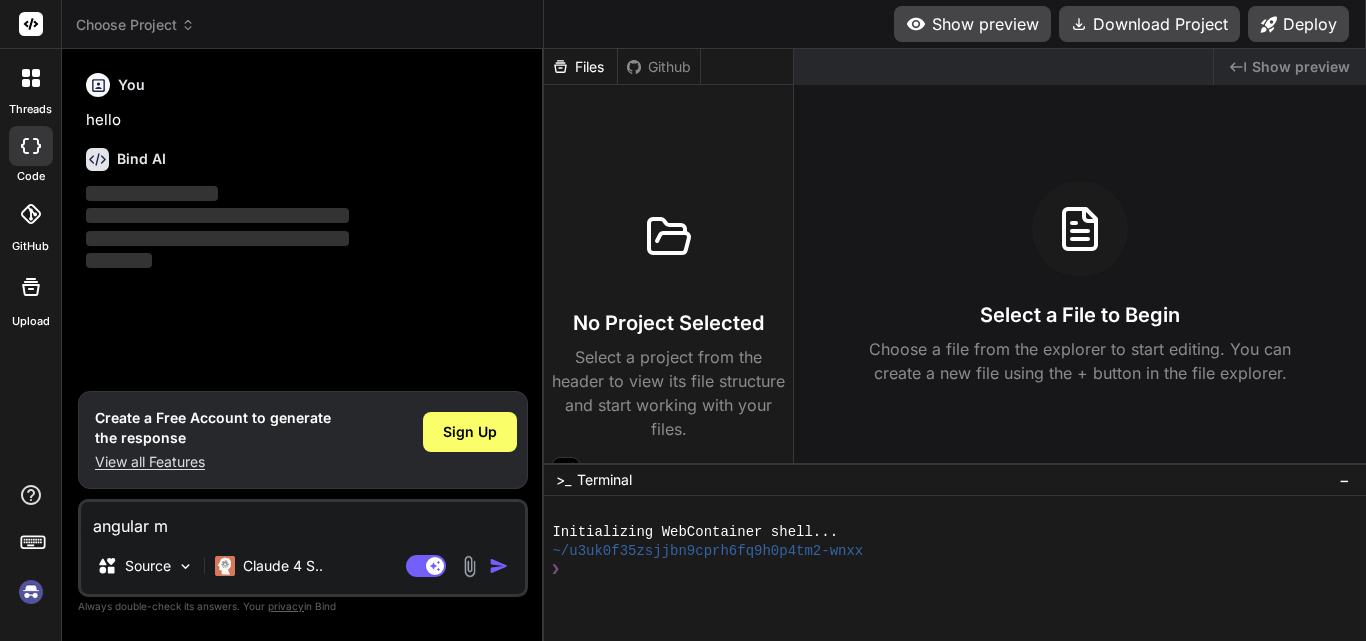 type on "x" 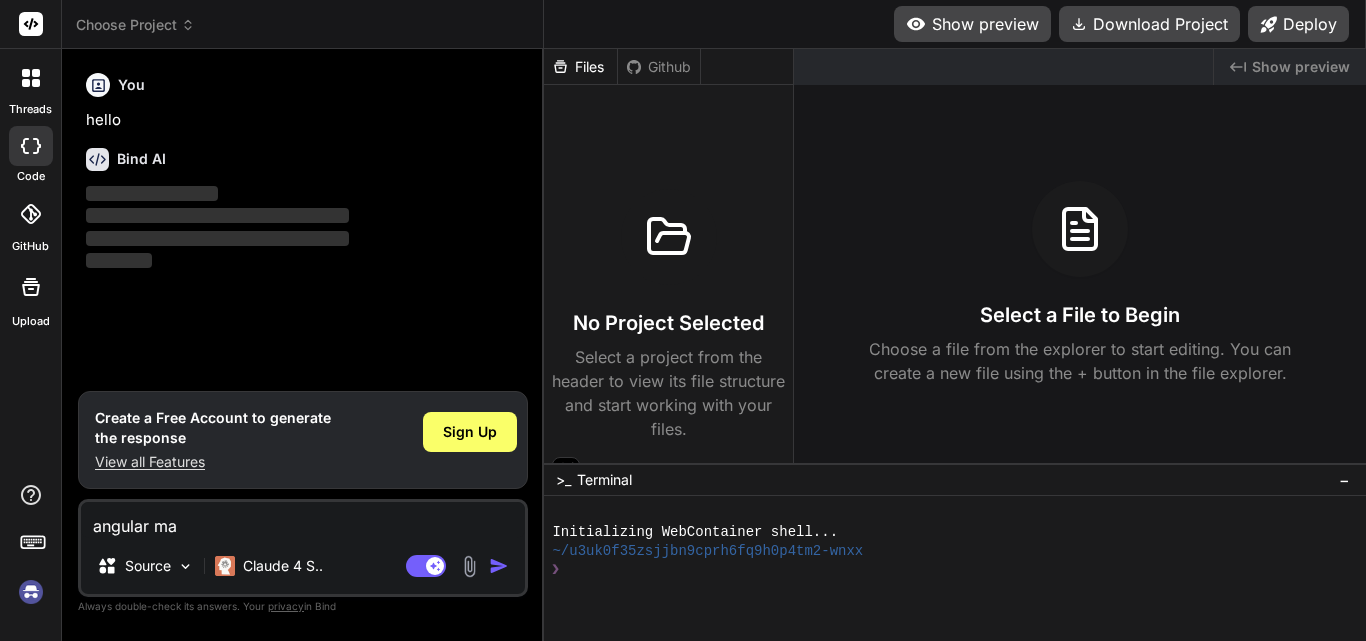 type on "angular mat" 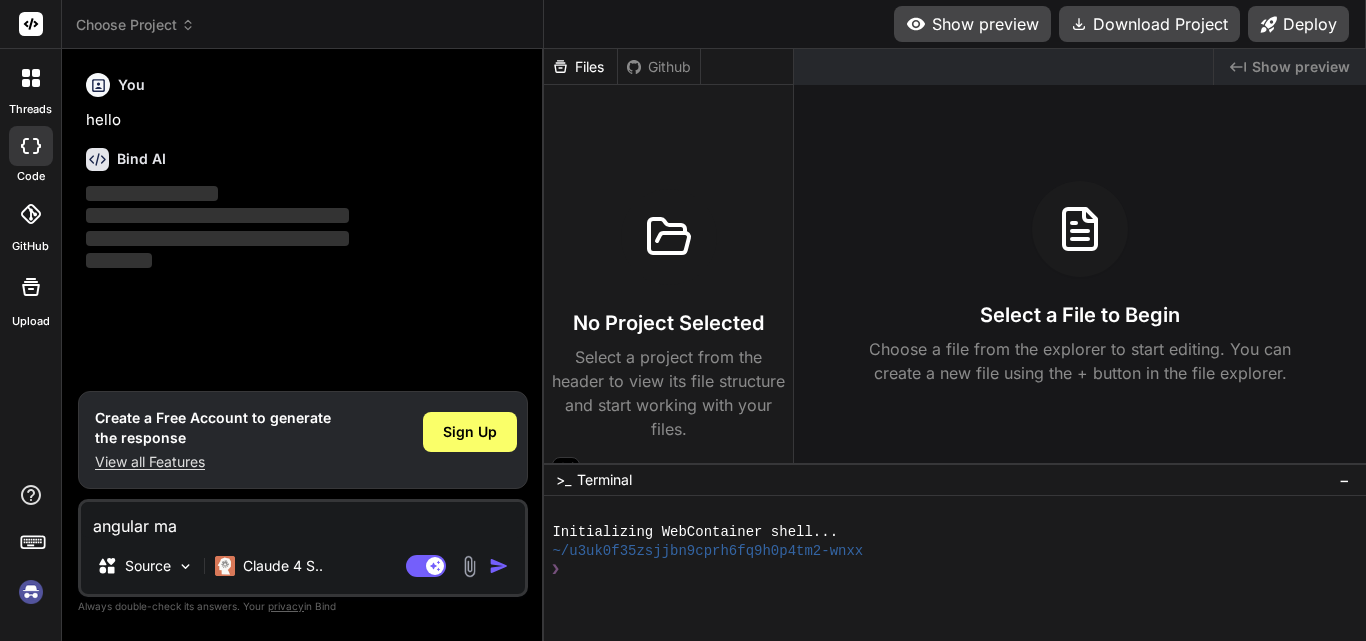 type on "x" 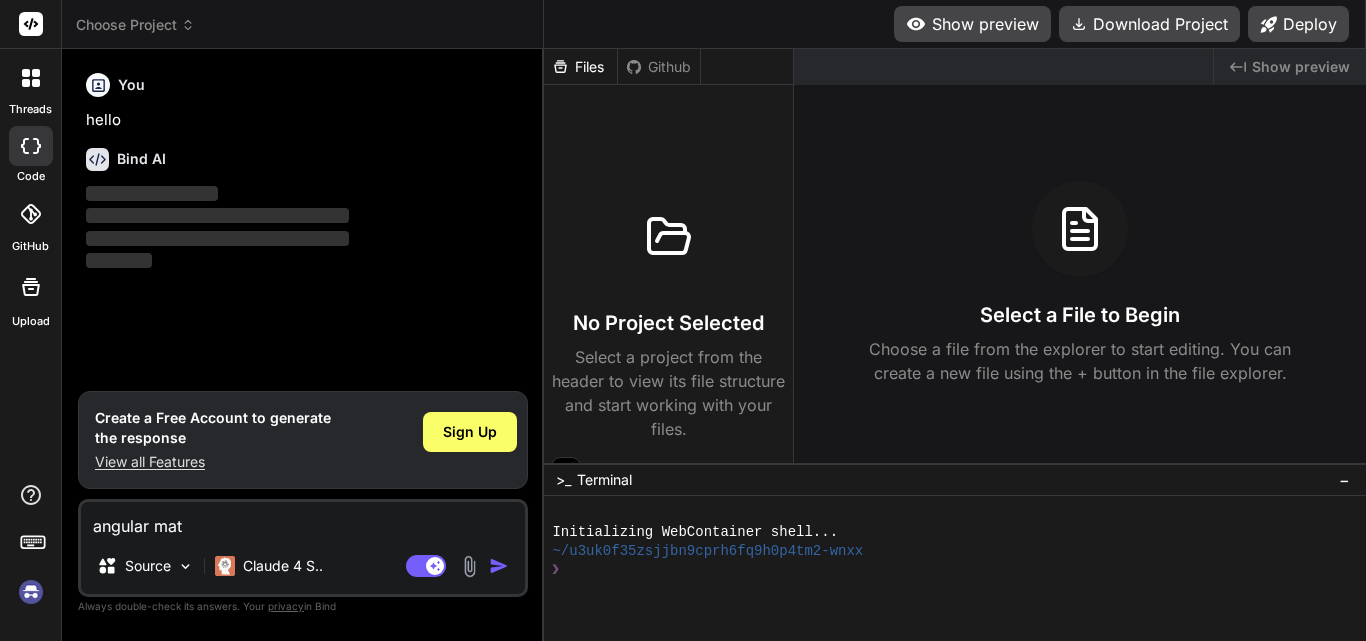 type on "angular mat" 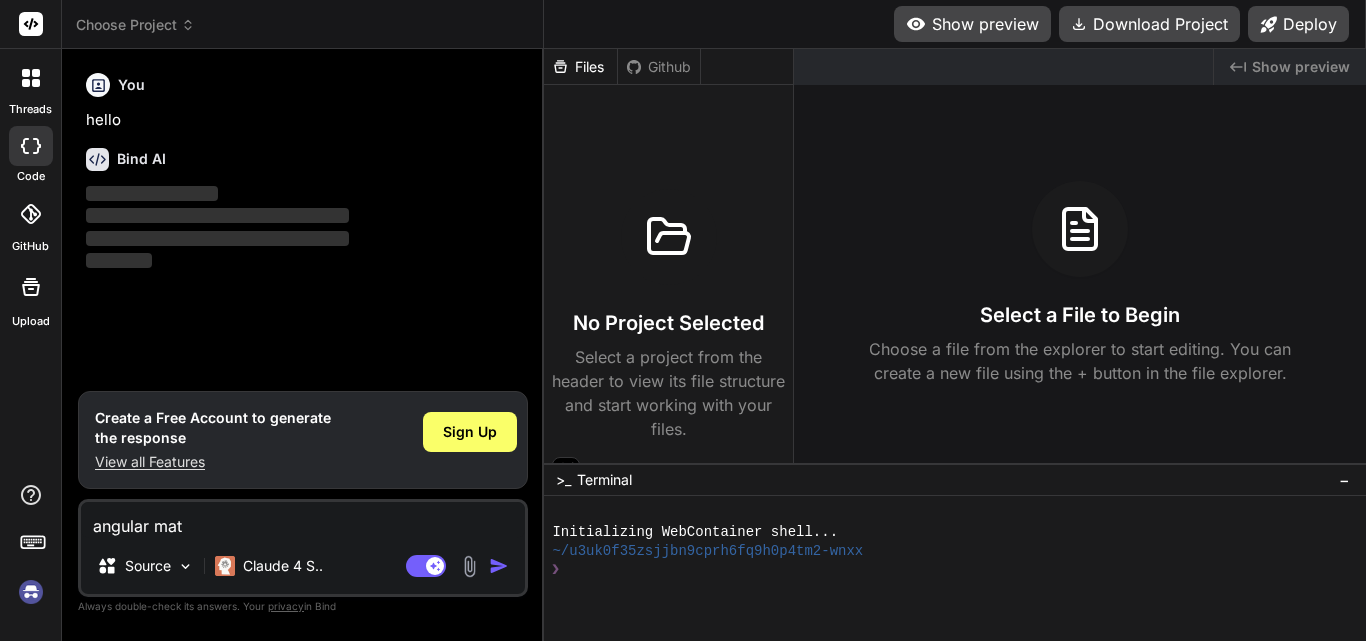type on "x" 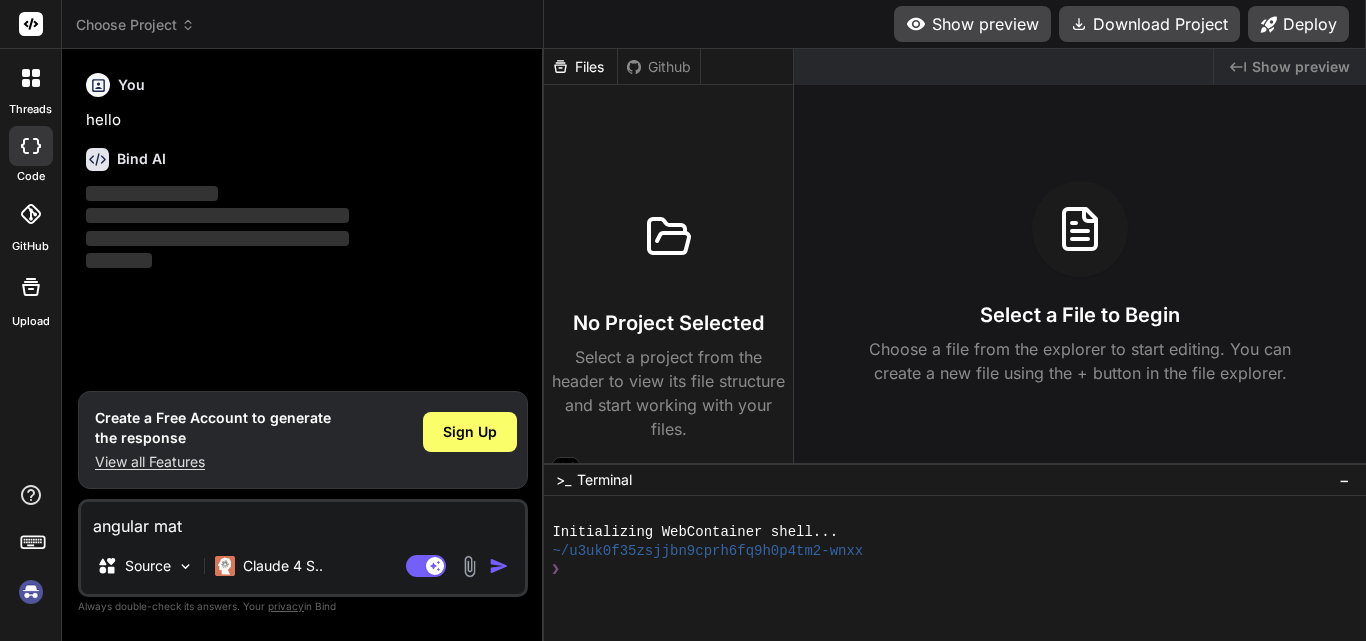 type on "angular mat t" 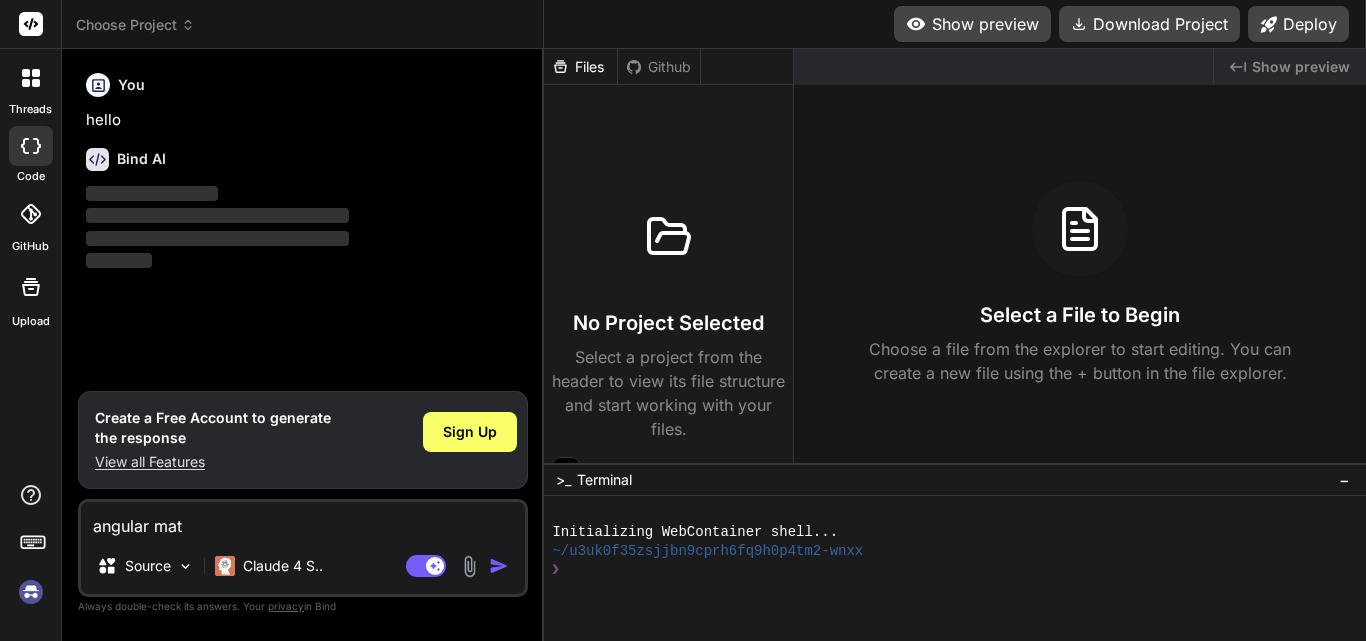 type on "x" 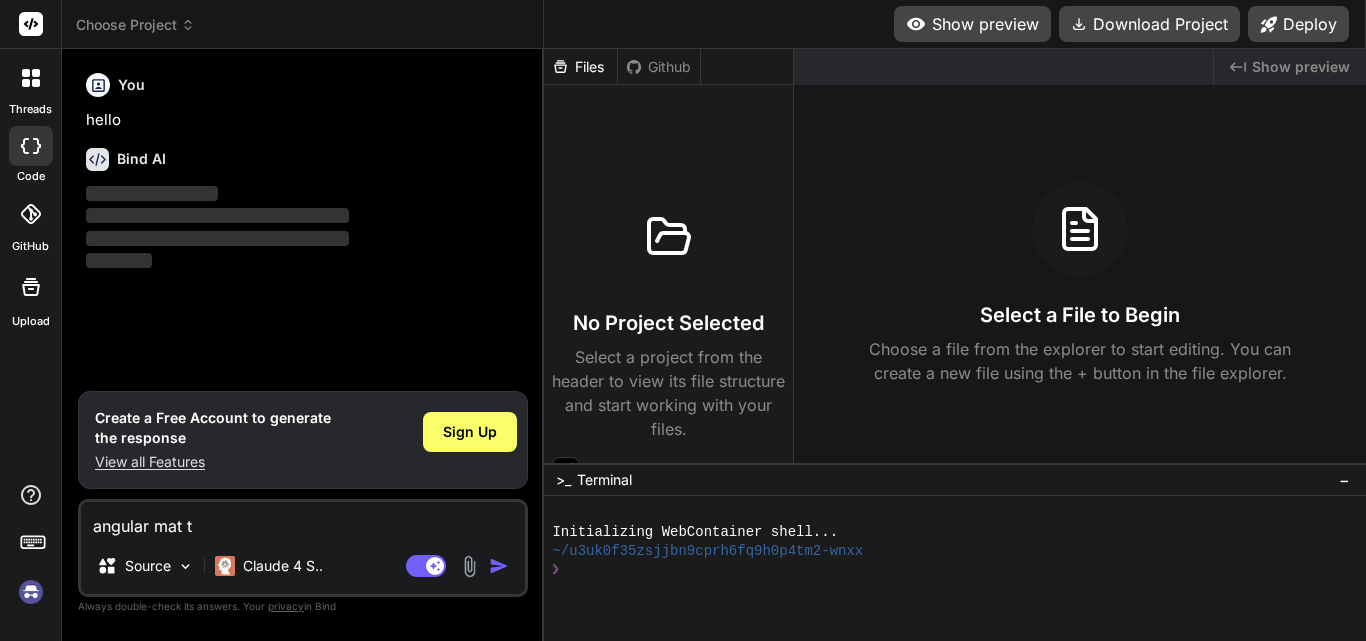 type on "angular mat ta" 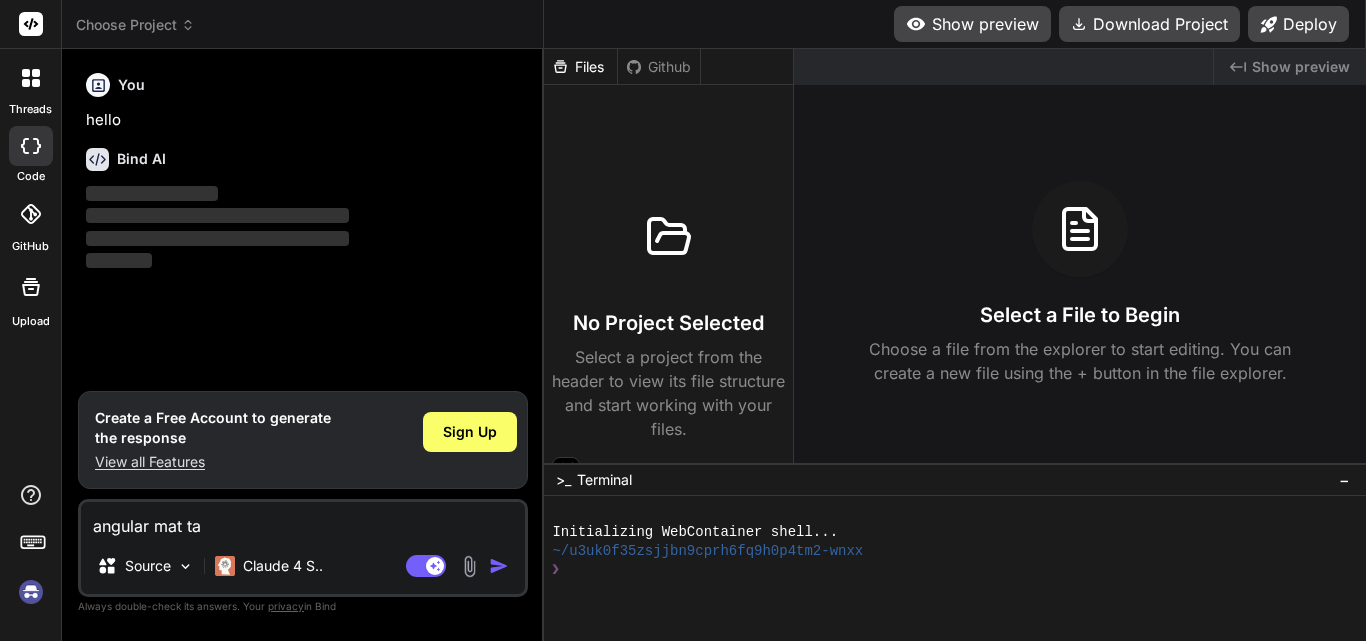 type on "angular mat tab" 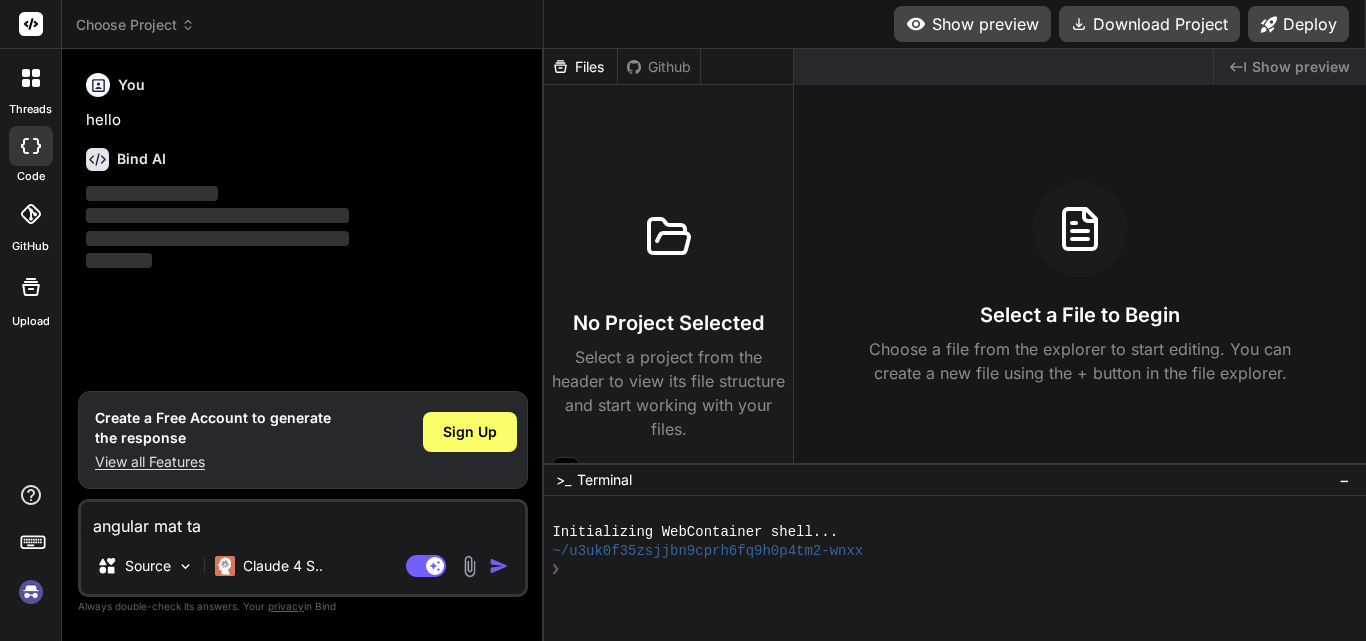 type on "x" 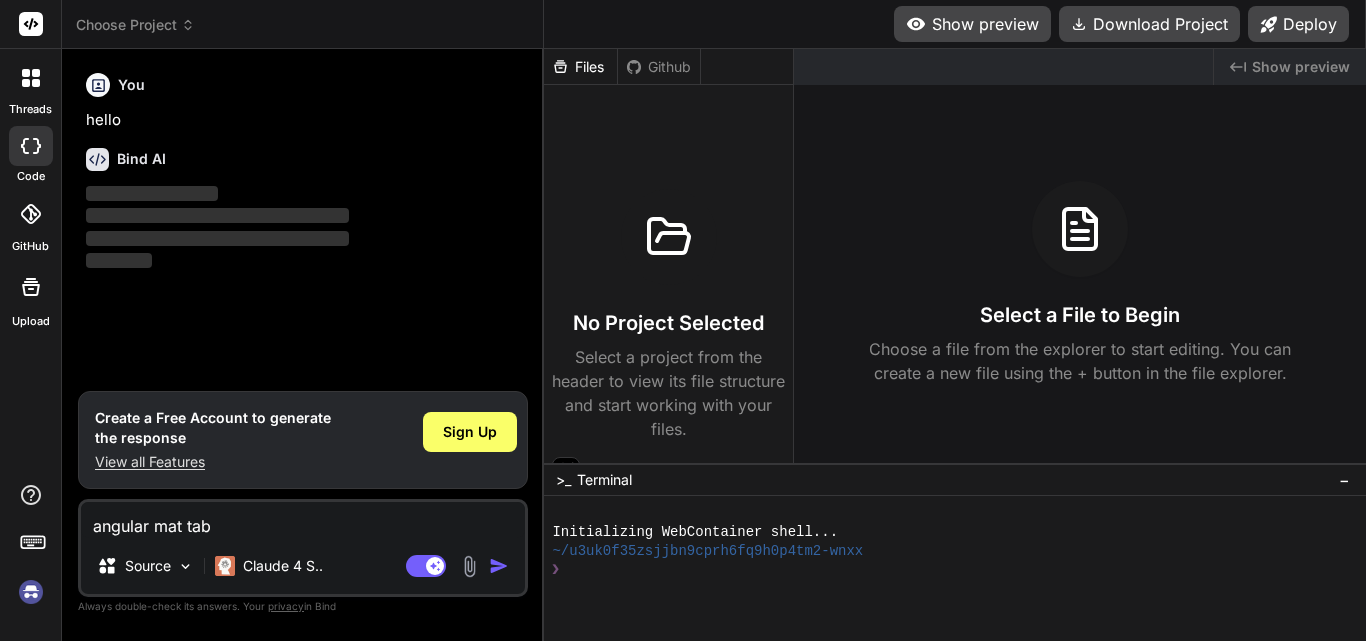 type on "angular mat tabl" 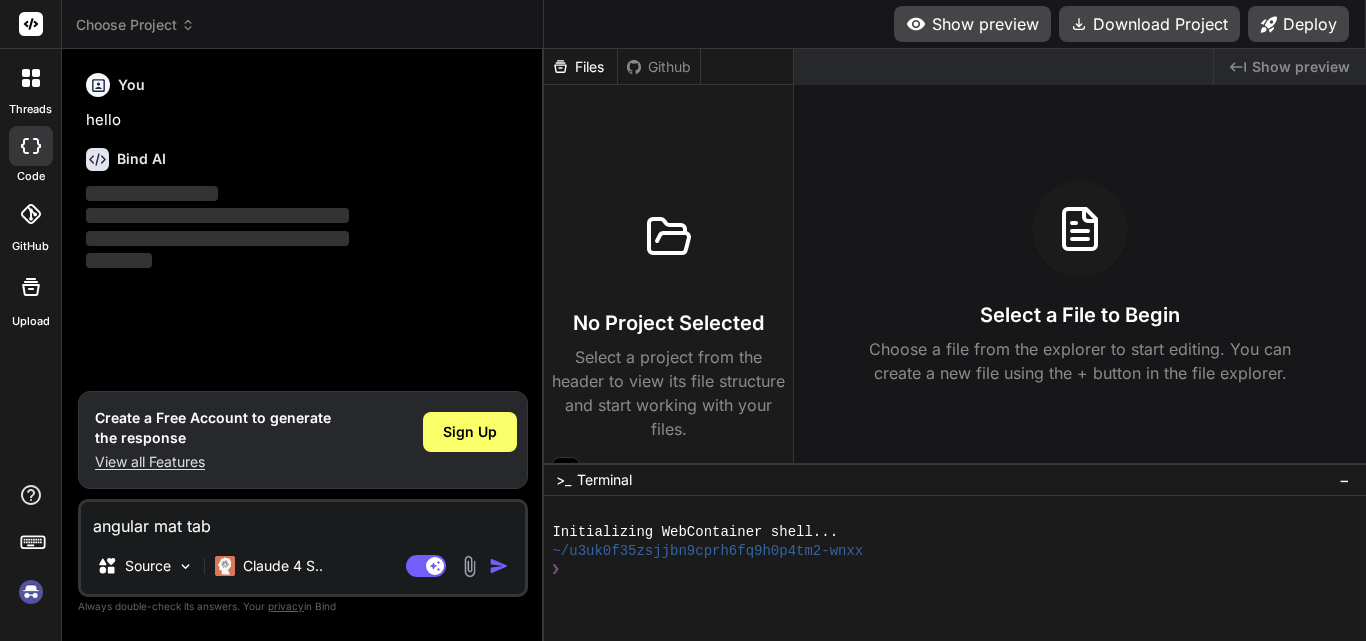 type on "x" 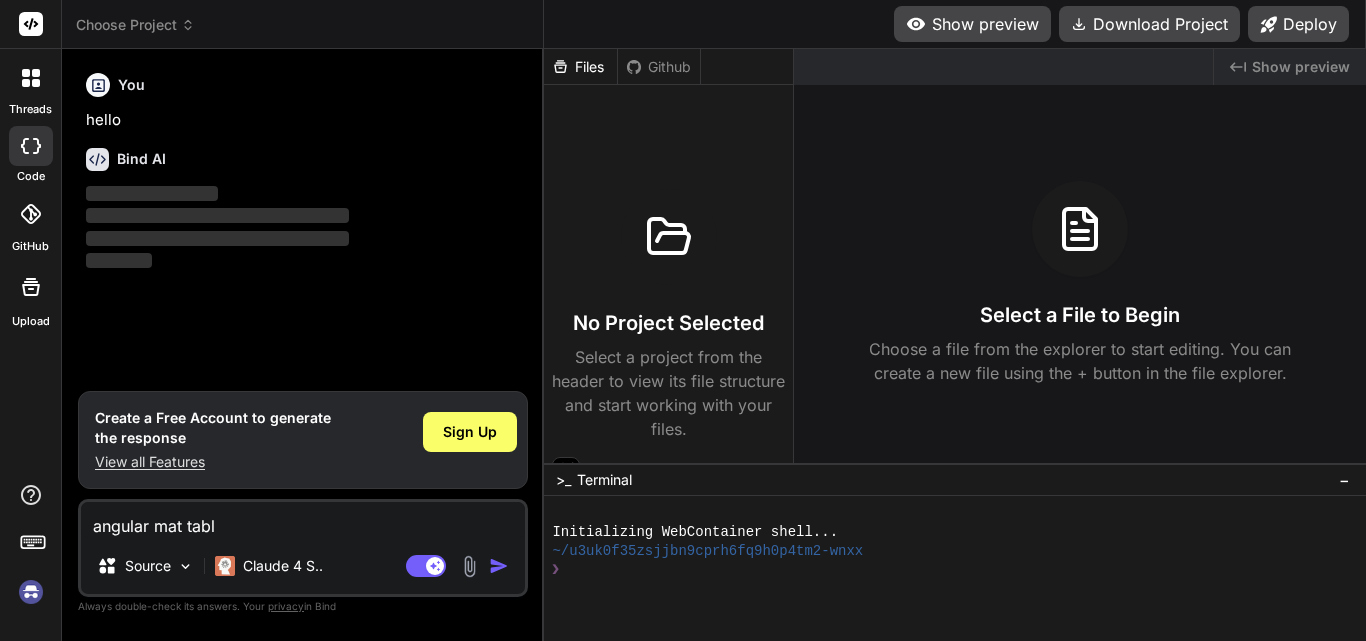 type on "angular mat table" 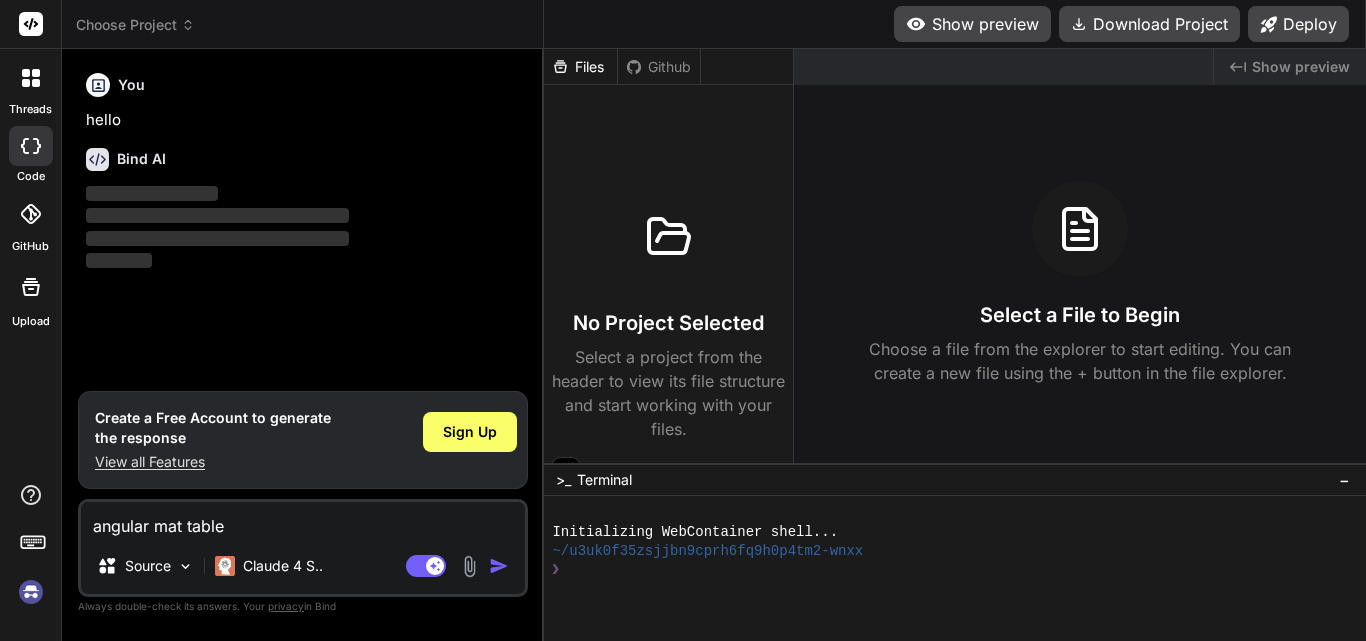 type on "angular mat table" 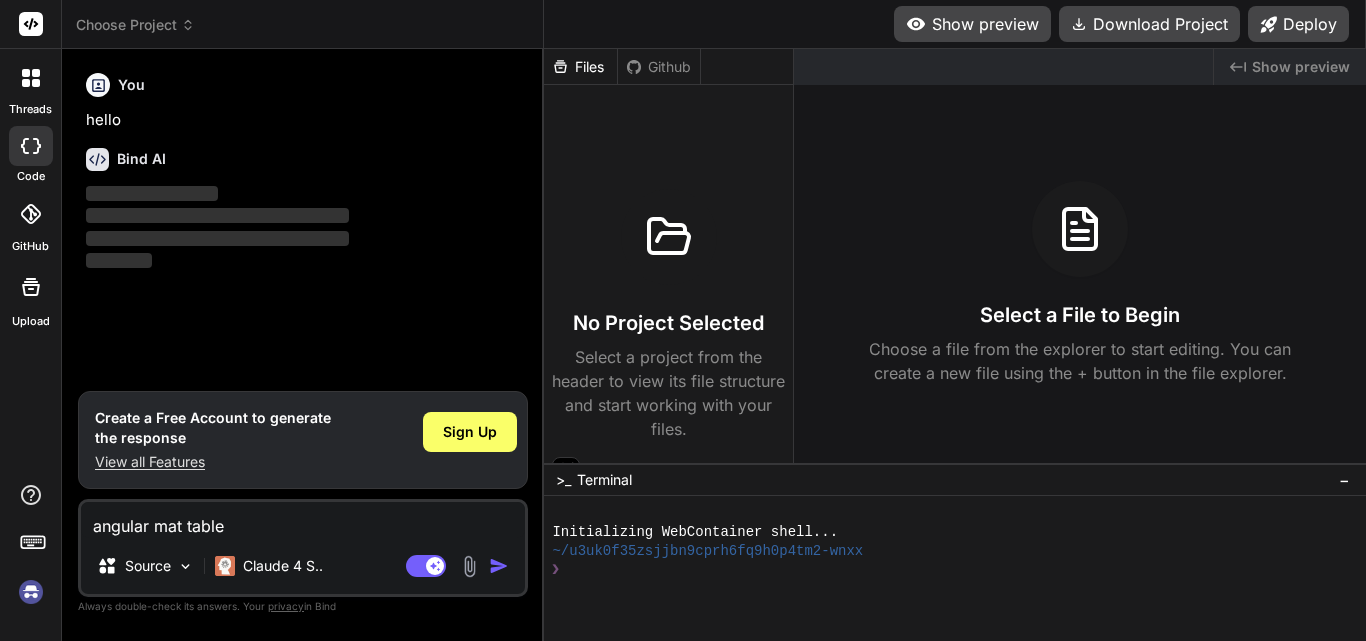 click at bounding box center [499, 566] 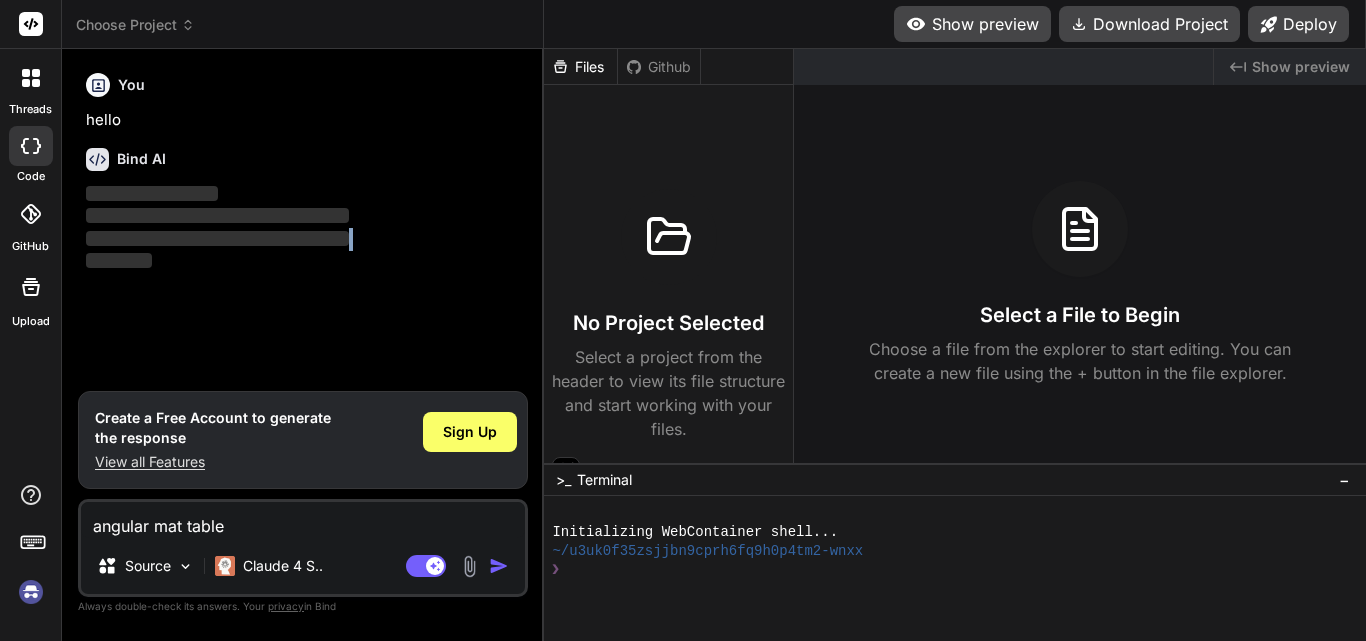 click on "‌" at bounding box center [305, 239] 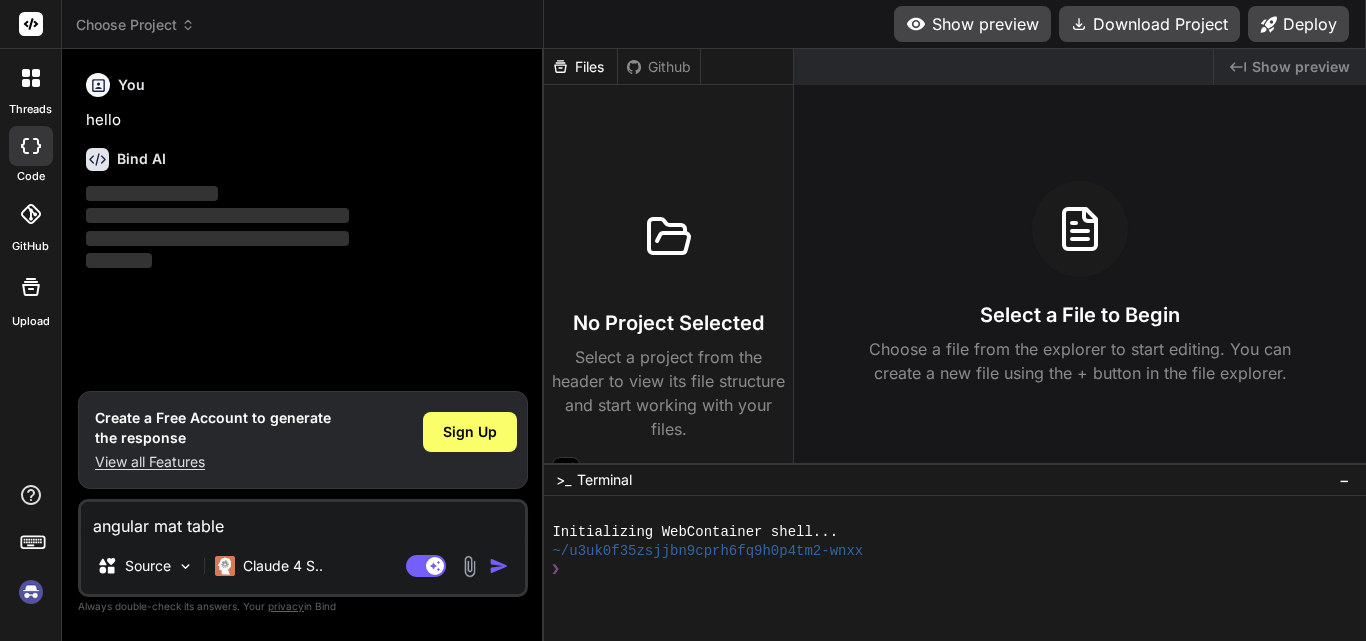 click 